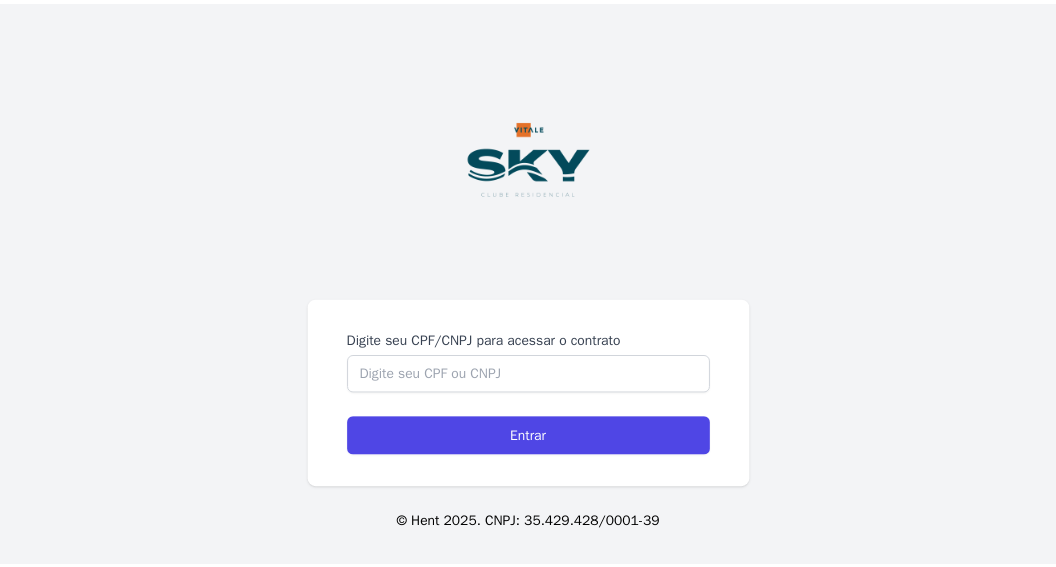 scroll, scrollTop: 0, scrollLeft: 0, axis: both 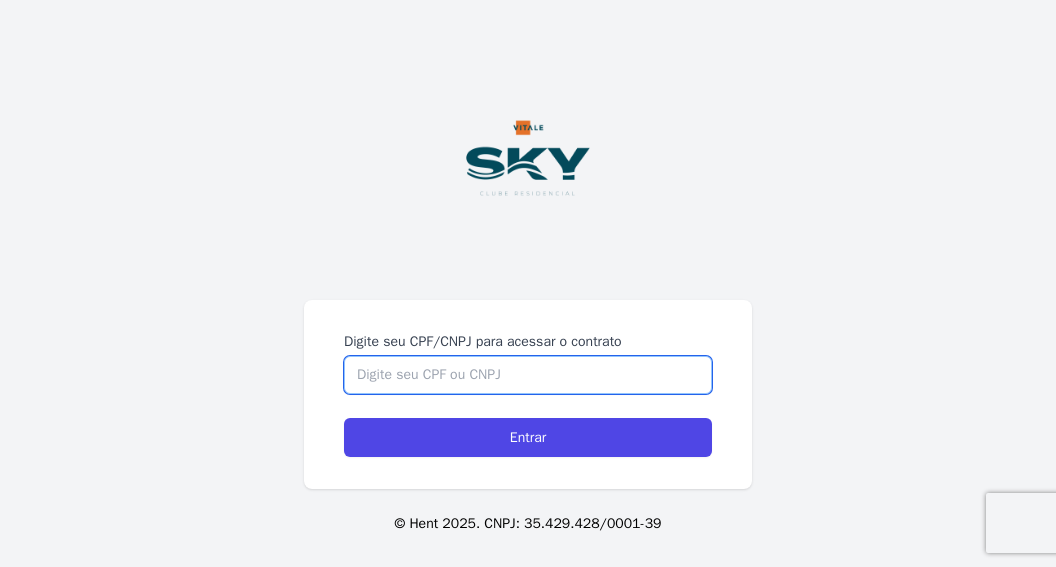 click on "Digite seu CPF/CNPJ para acessar o contrato" at bounding box center [528, 375] 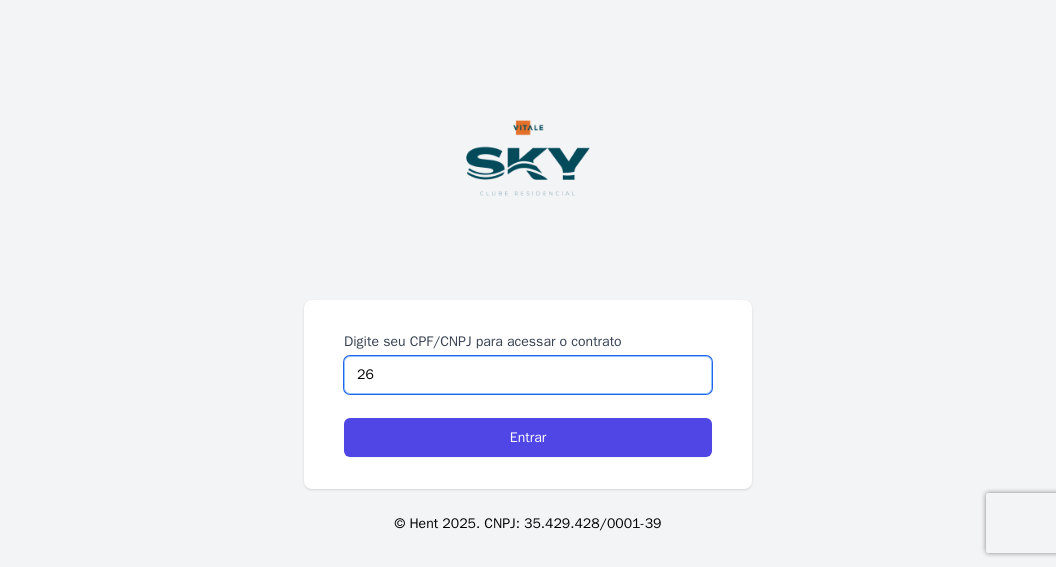 type on "2" 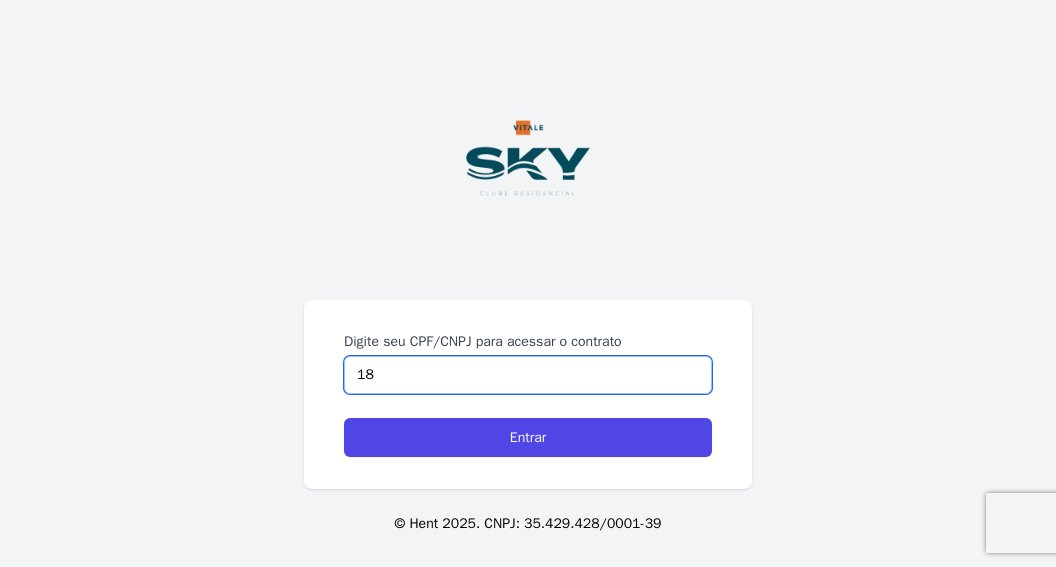 type on "1" 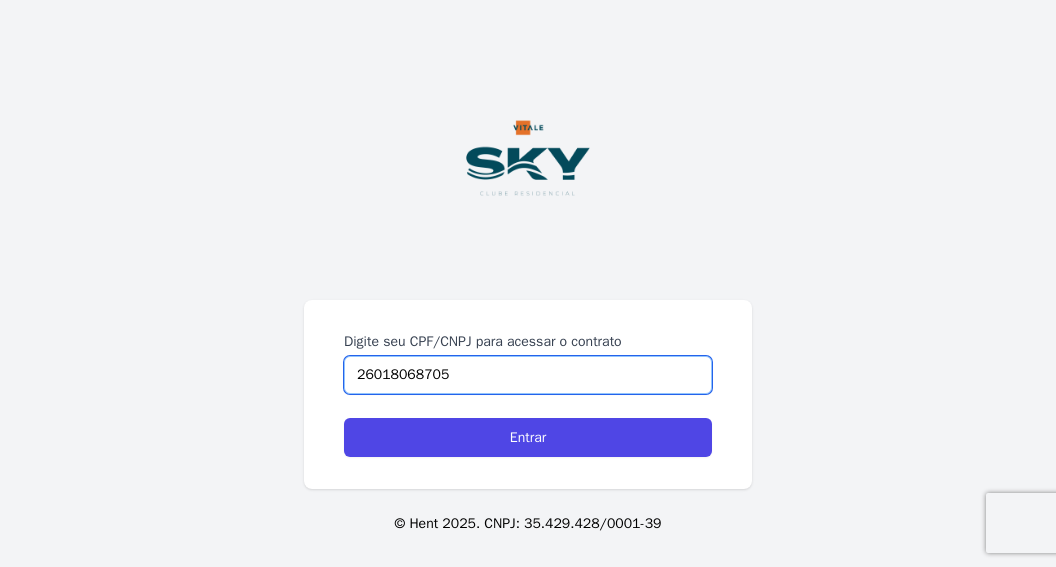 type on "26018068705" 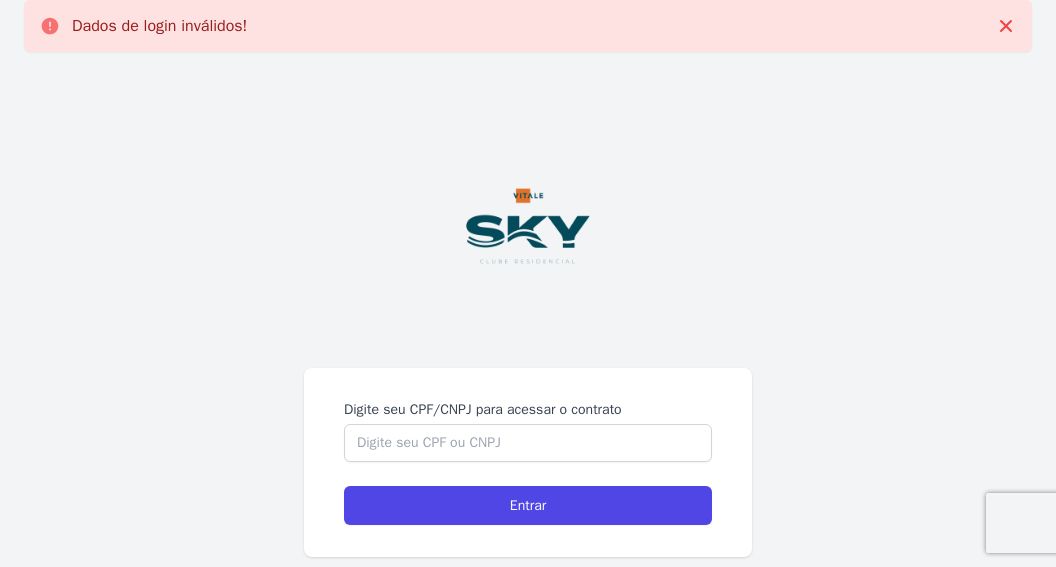 scroll, scrollTop: 0, scrollLeft: 0, axis: both 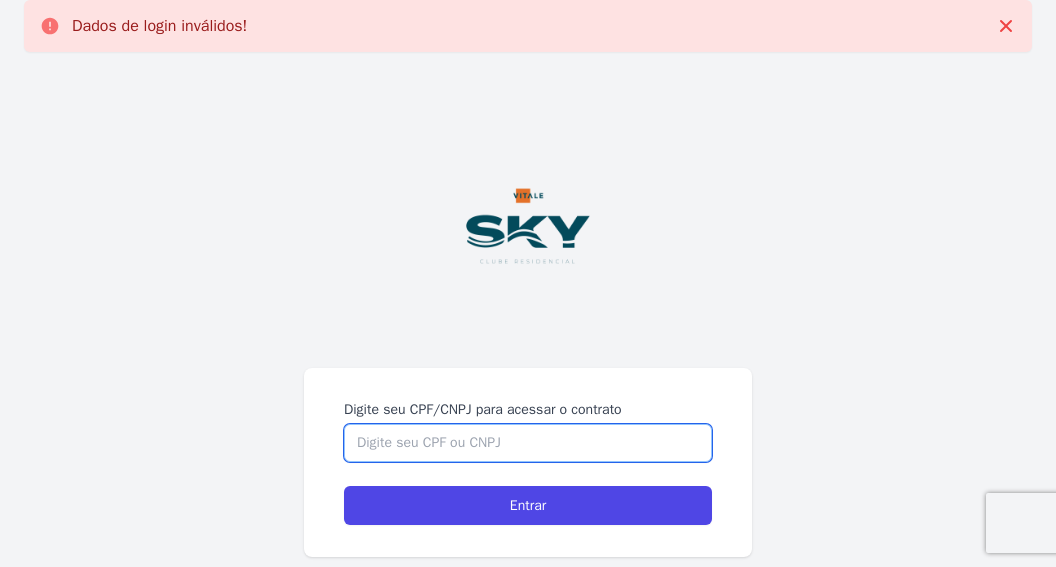click on "Digite seu CPF/CNPJ para acessar o contrato" at bounding box center (528, 443) 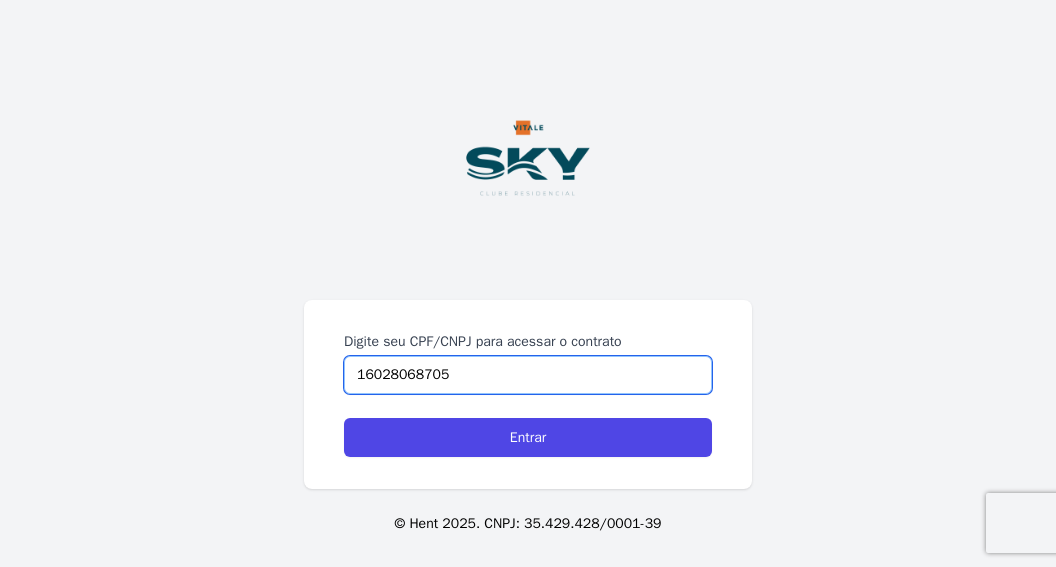 type on "16028068705" 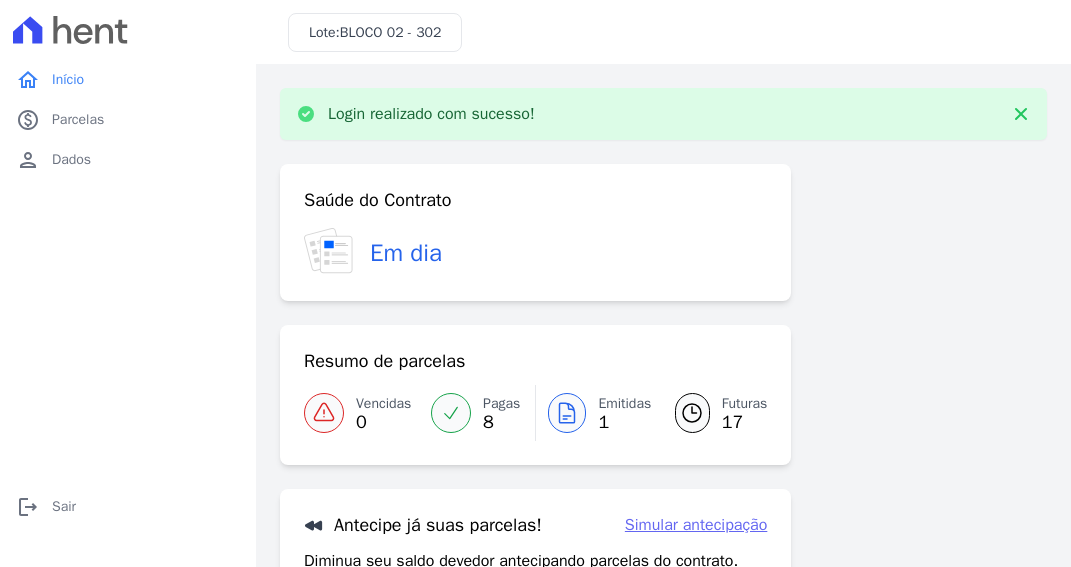 scroll, scrollTop: 0, scrollLeft: 0, axis: both 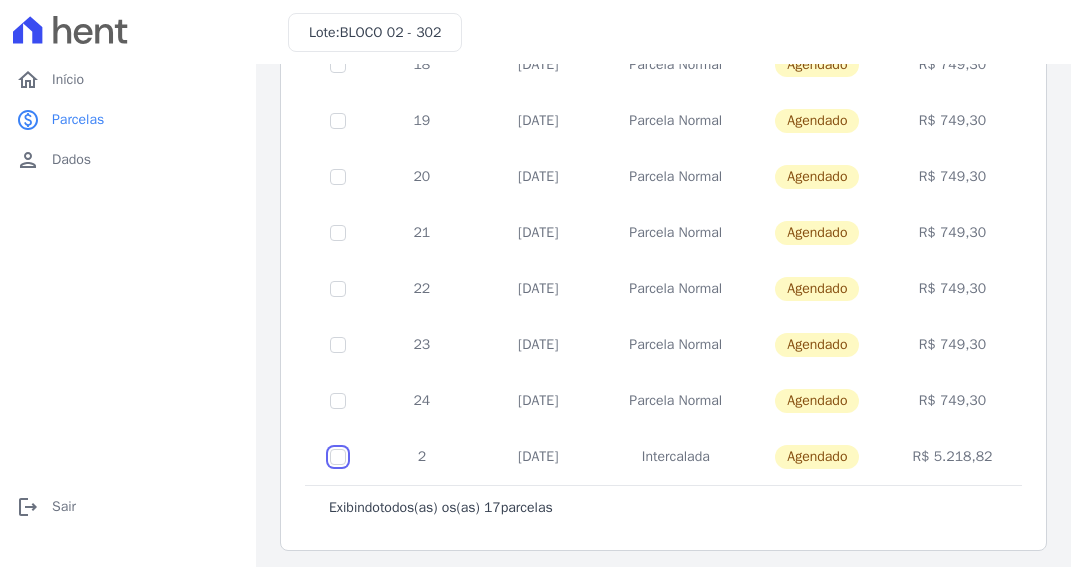 click at bounding box center (338, -439) 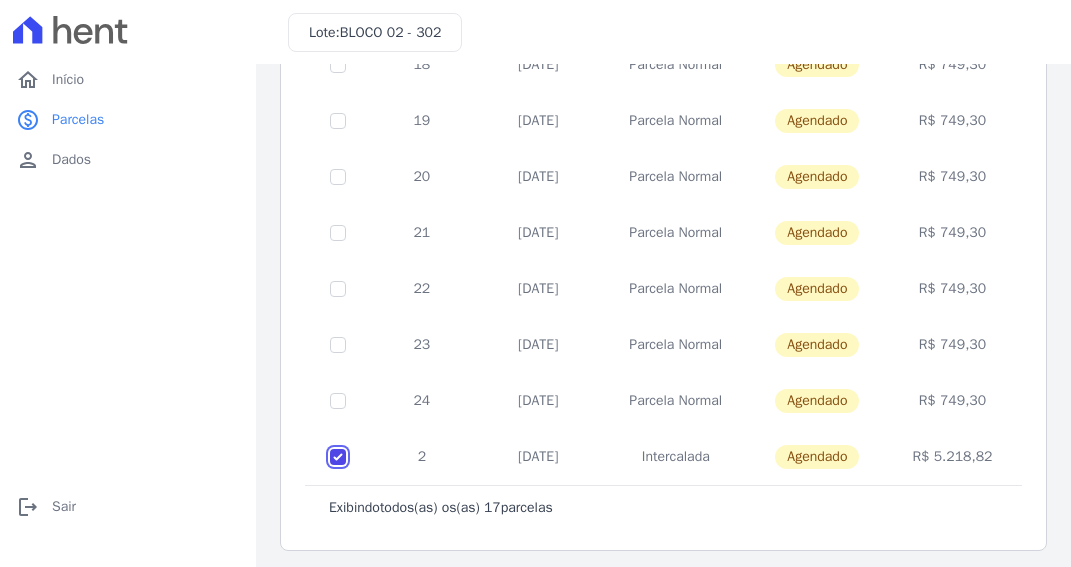 checkbox on "true" 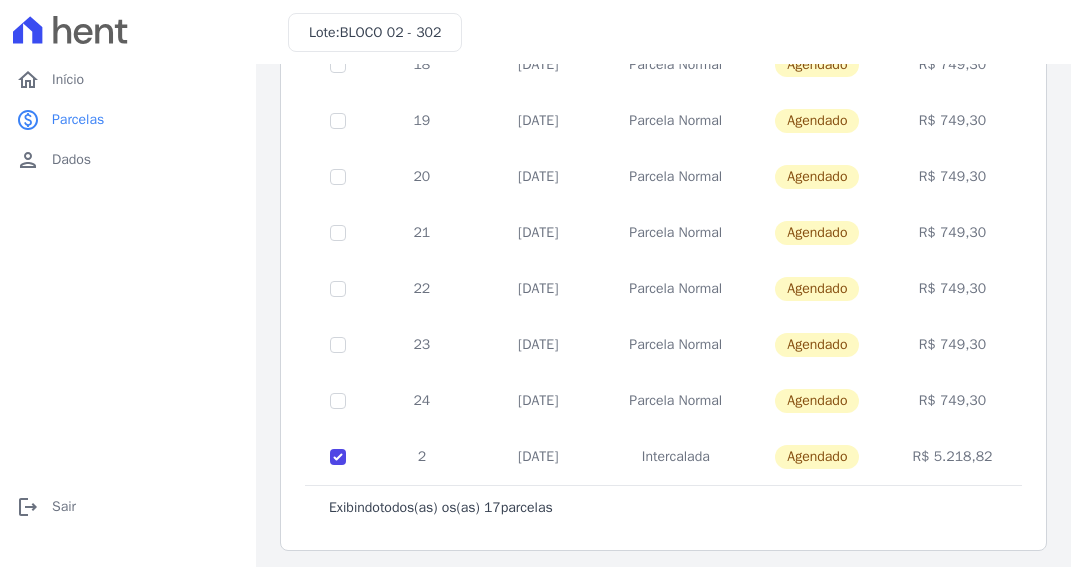 scroll, scrollTop: 748, scrollLeft: 0, axis: vertical 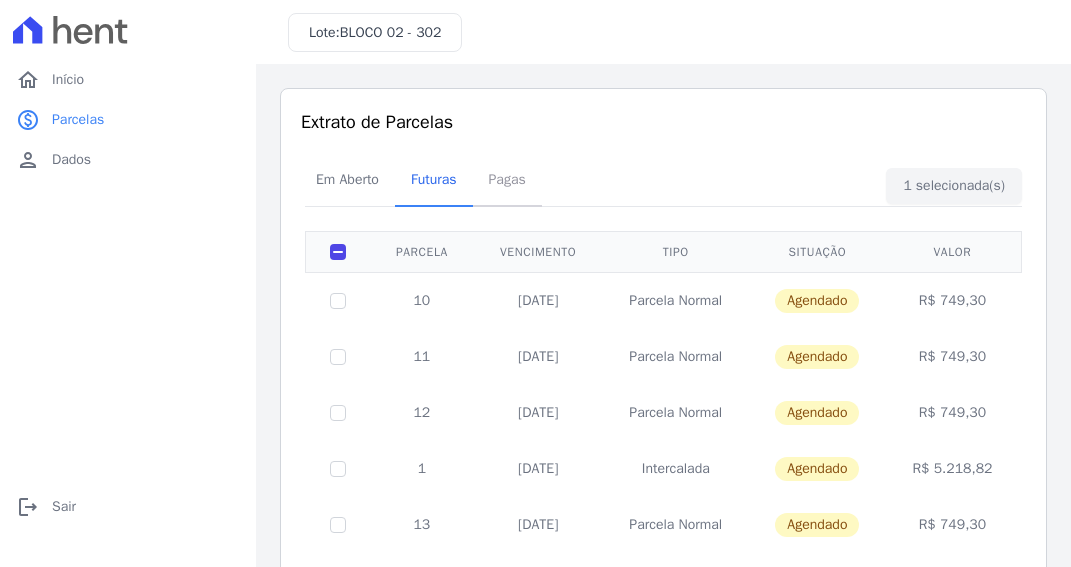 click on "Pagas" at bounding box center (507, 179) 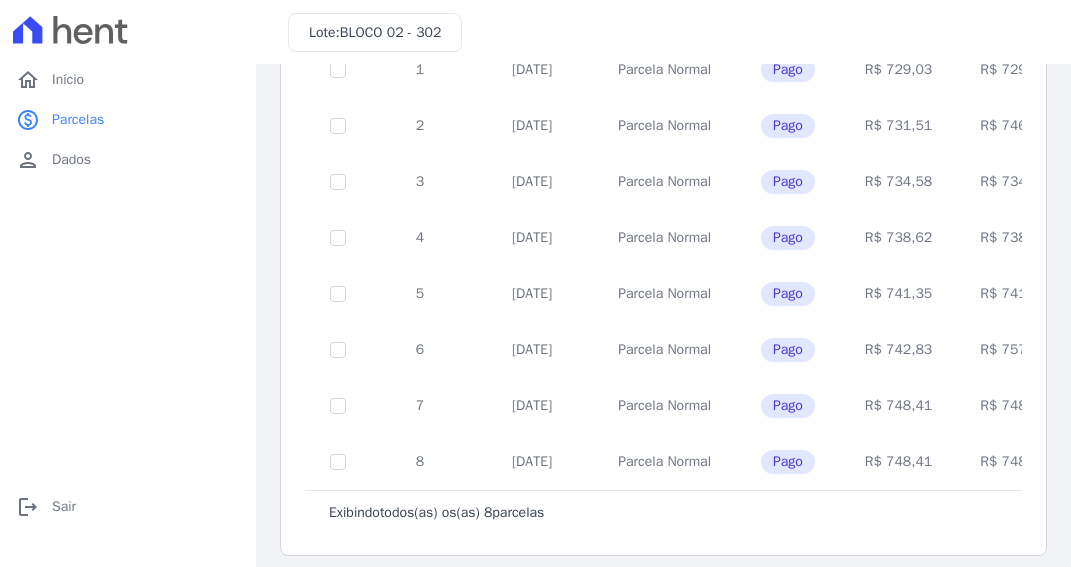 scroll, scrollTop: 260, scrollLeft: 0, axis: vertical 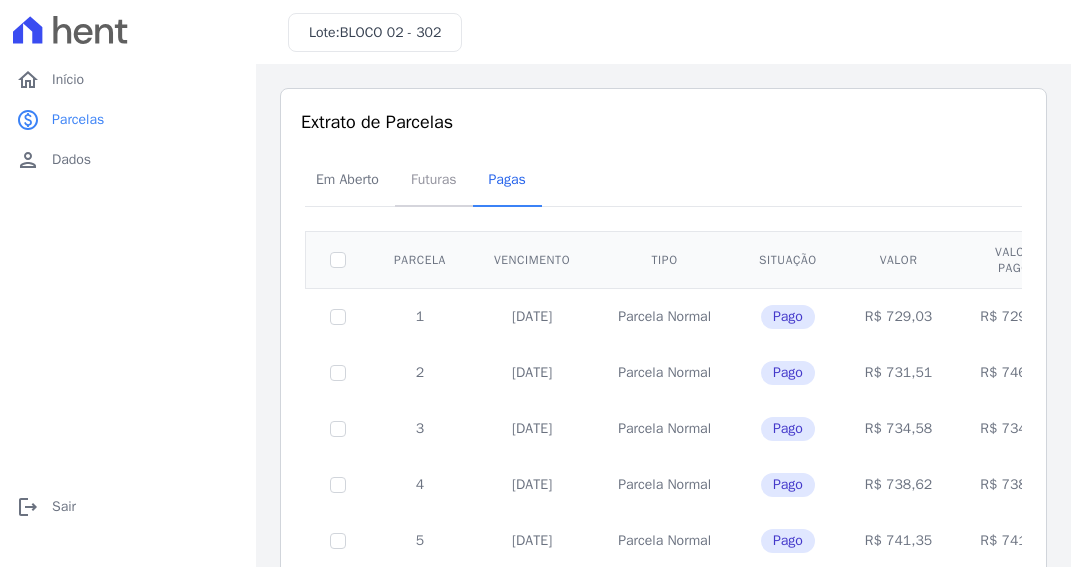 click on "Futuras" at bounding box center [434, 179] 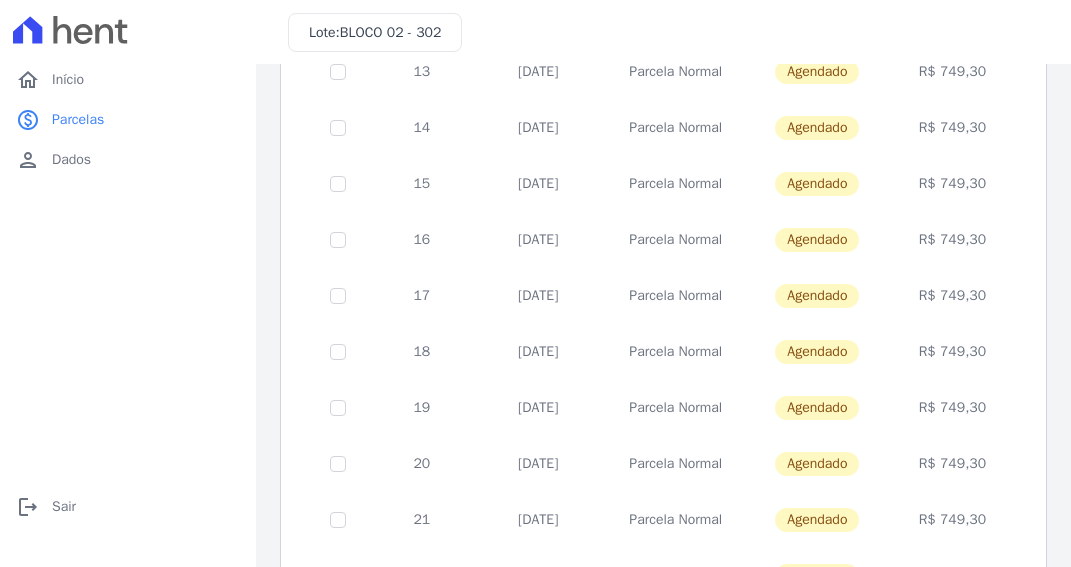 scroll, scrollTop: 748, scrollLeft: 0, axis: vertical 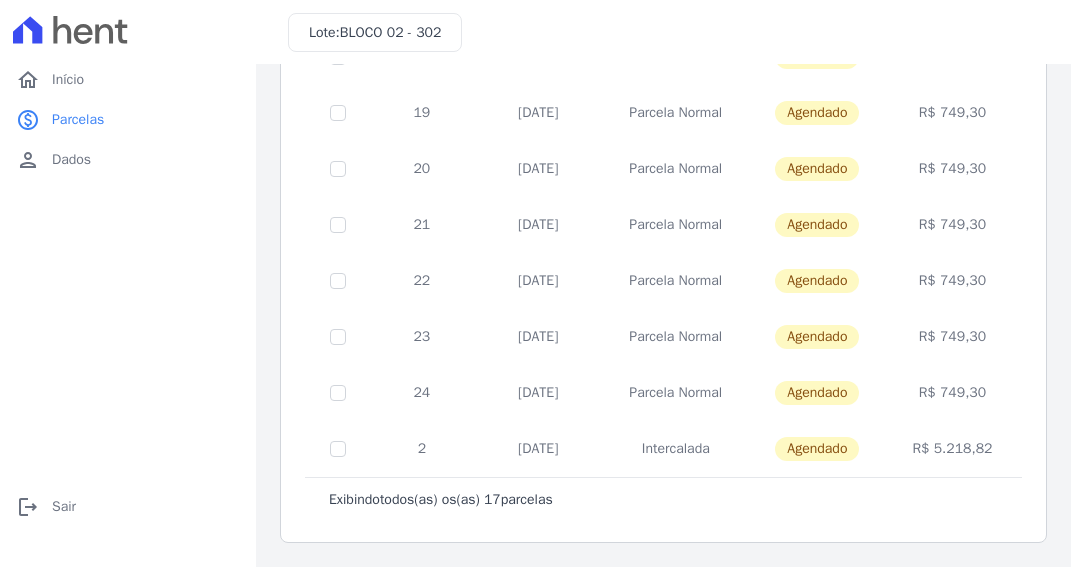 click on "BLOCO 02 - 302" at bounding box center [391, 32] 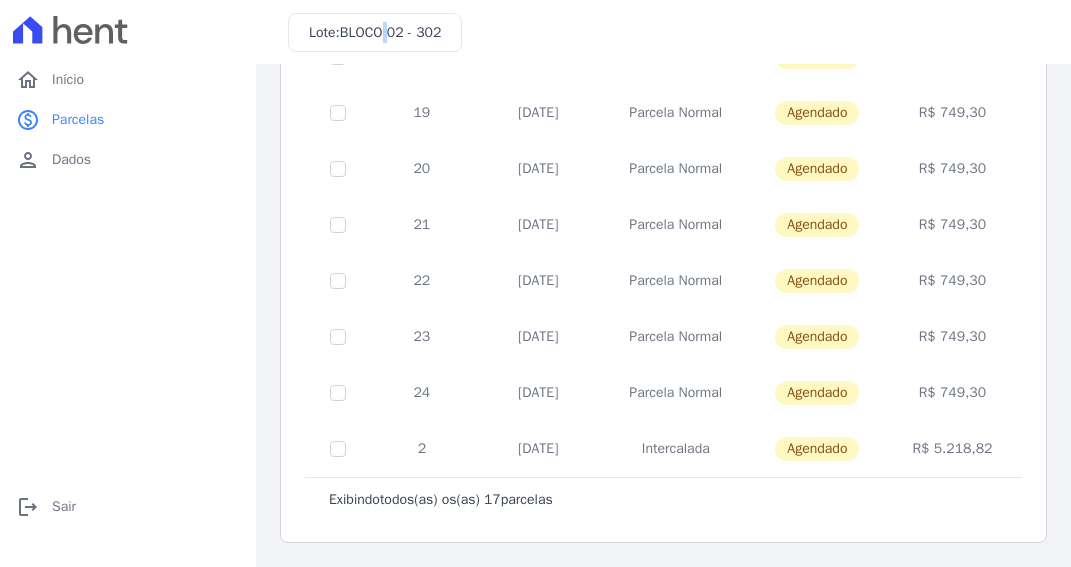 click on "BLOCO 02 - 302" at bounding box center [391, 32] 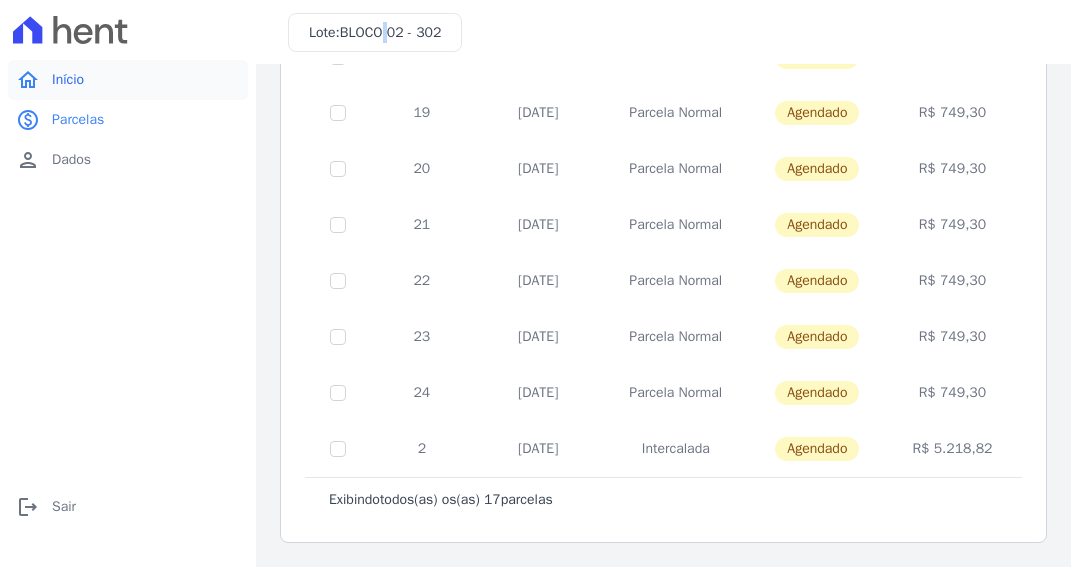 click on "home Início" at bounding box center (128, 80) 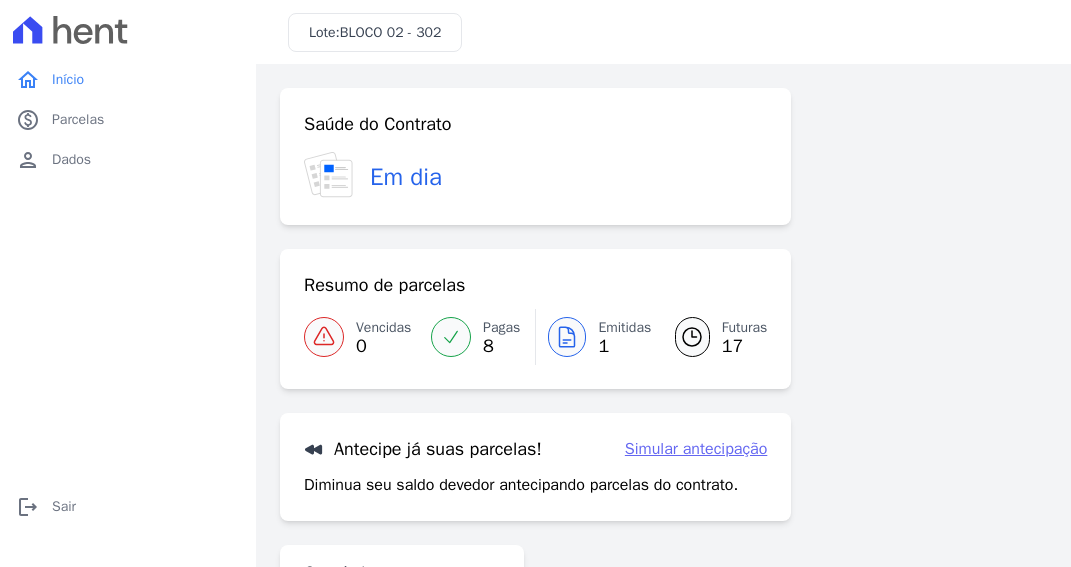 click 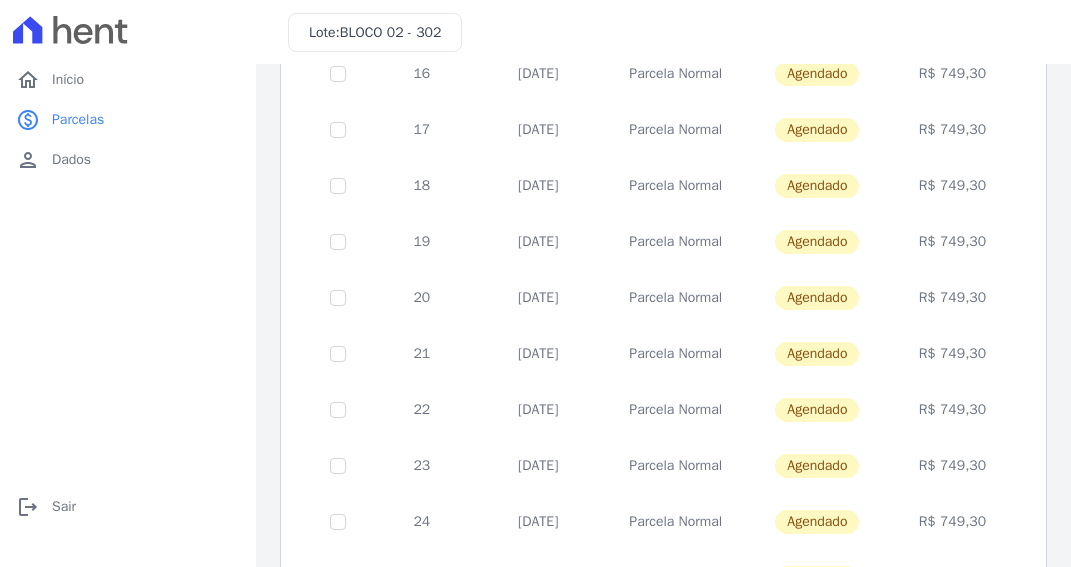 scroll, scrollTop: 748, scrollLeft: 0, axis: vertical 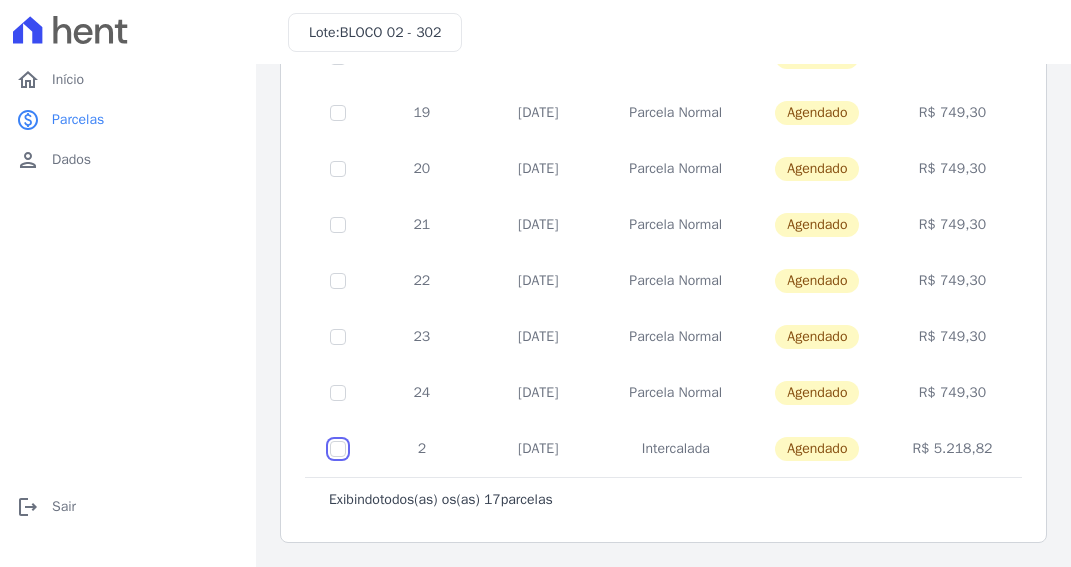 click at bounding box center (338, -447) 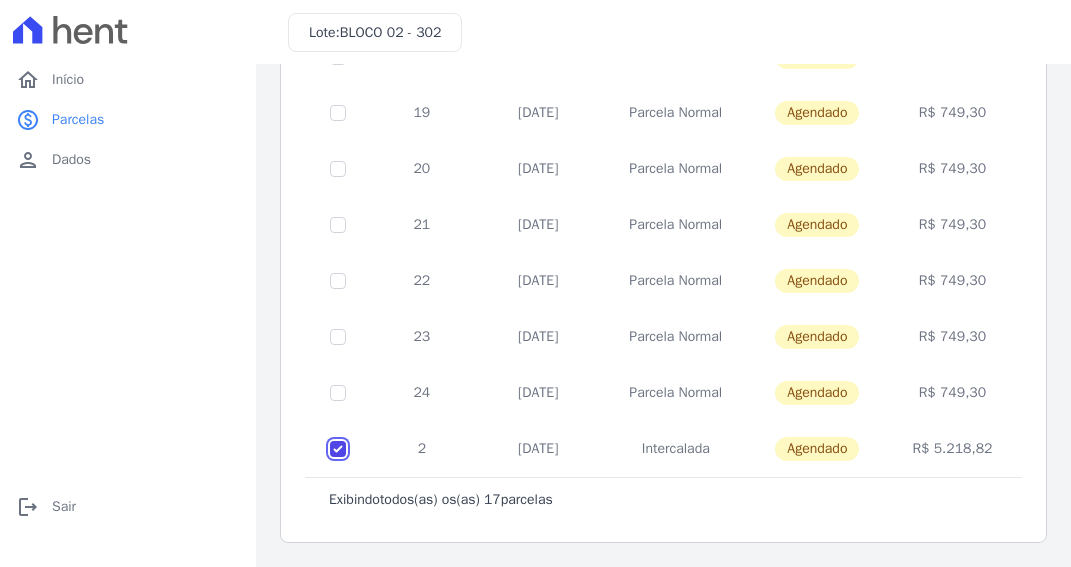 checkbox on "true" 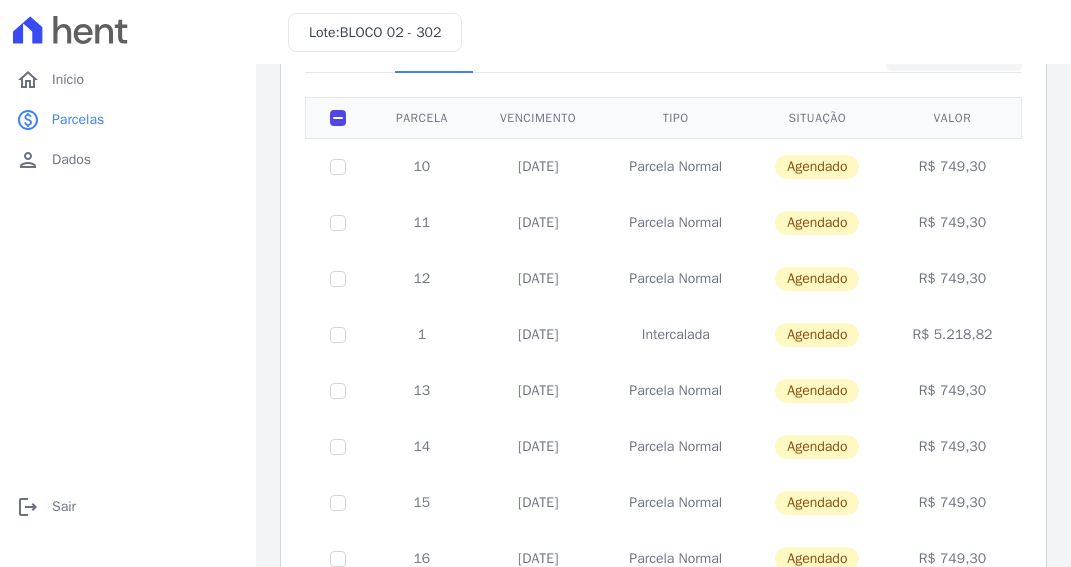 scroll, scrollTop: 161, scrollLeft: 0, axis: vertical 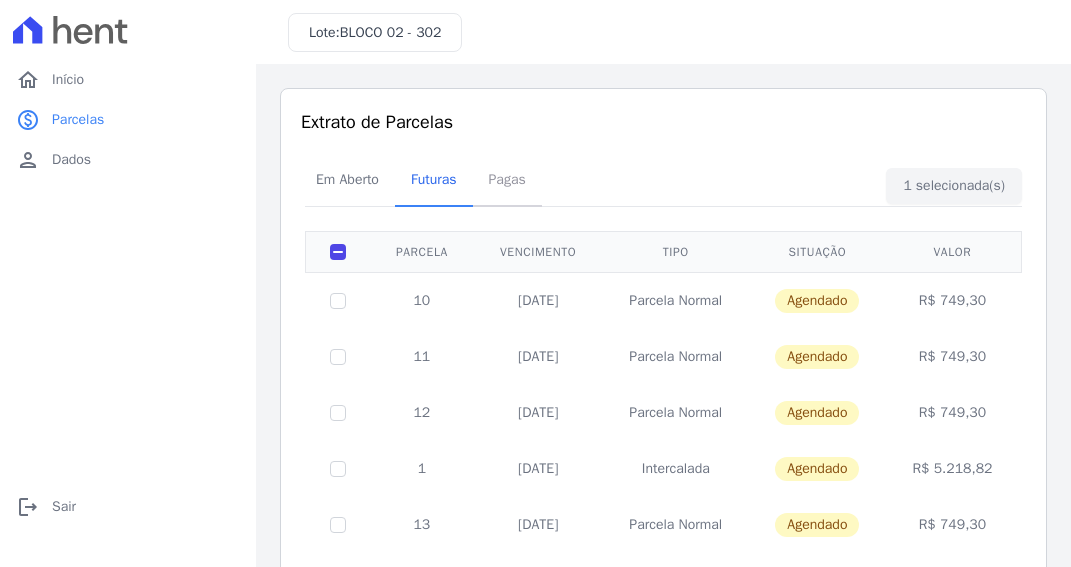 click on "Pagas" at bounding box center [507, 179] 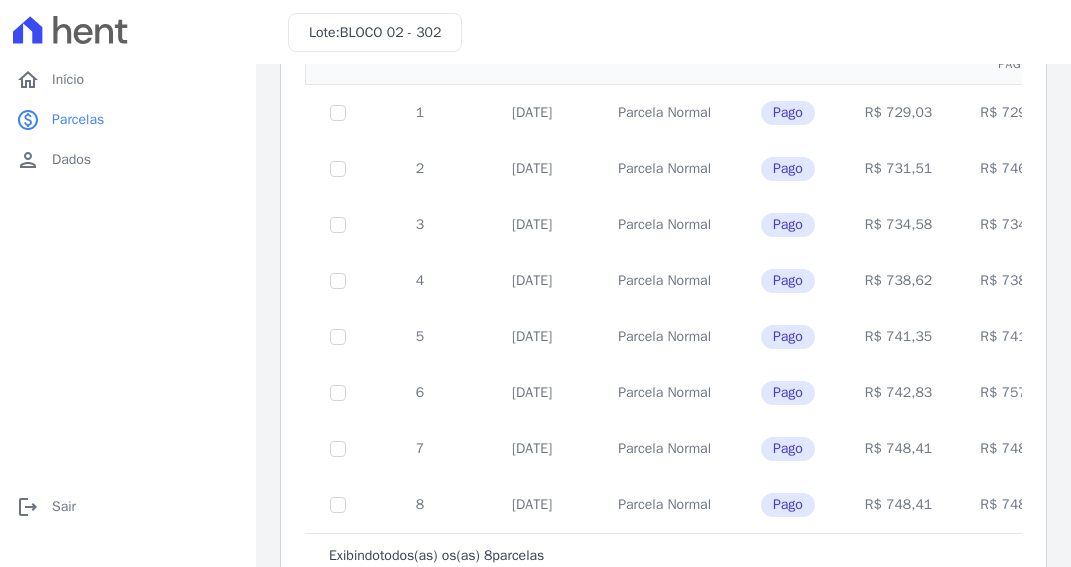 scroll, scrollTop: 260, scrollLeft: 0, axis: vertical 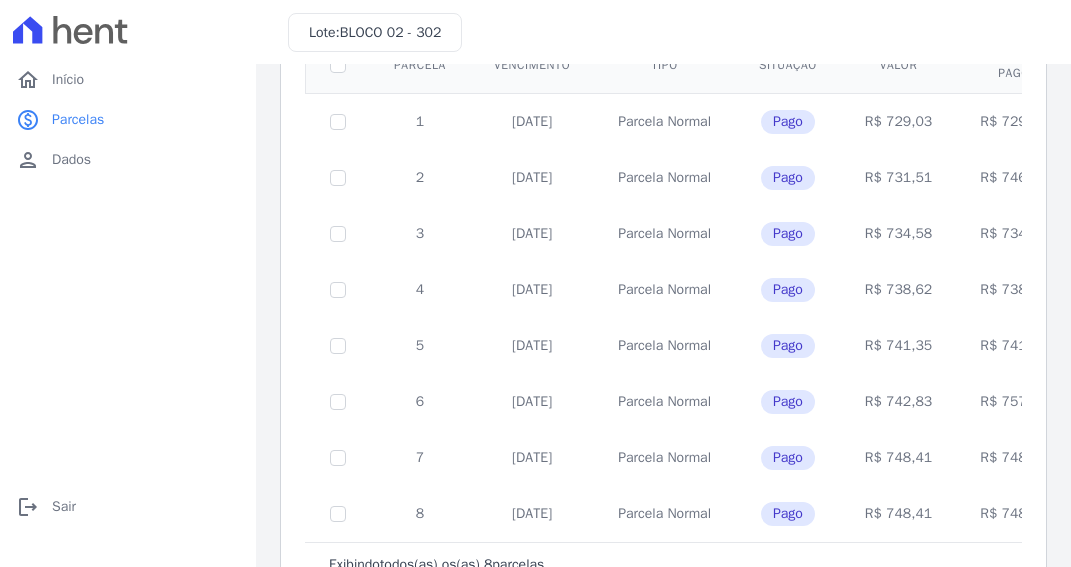 drag, startPoint x: 1047, startPoint y: 328, endPoint x: 1043, endPoint y: 313, distance: 15.524175 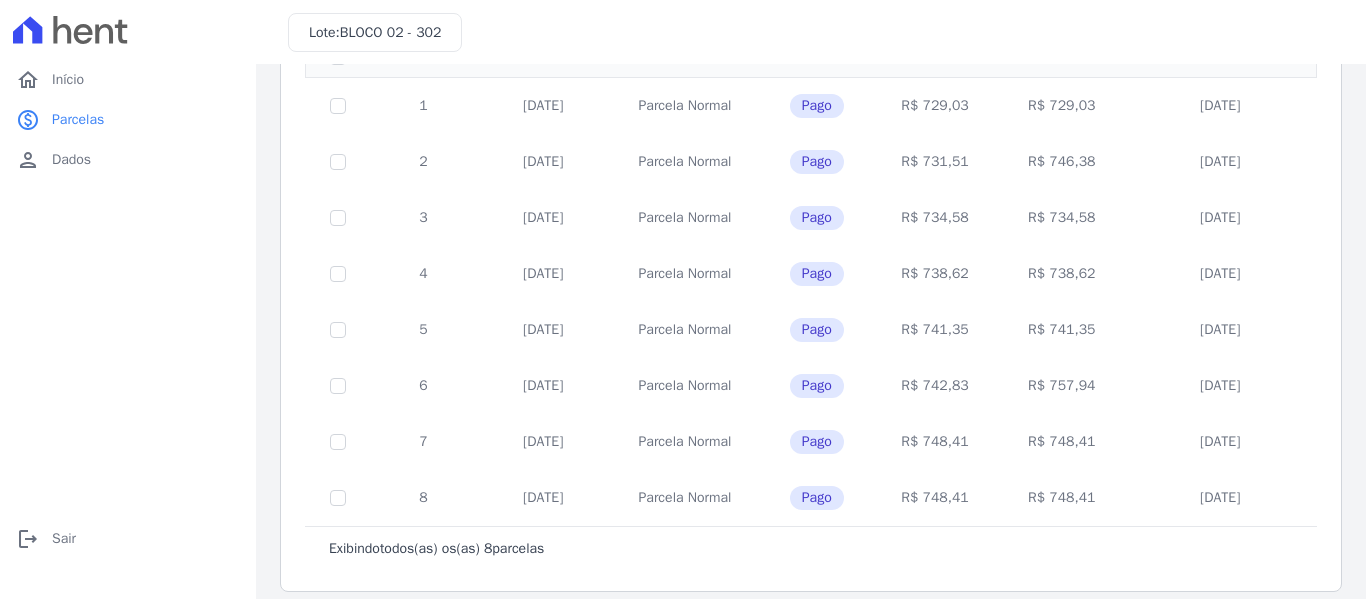 scroll, scrollTop: 179, scrollLeft: 0, axis: vertical 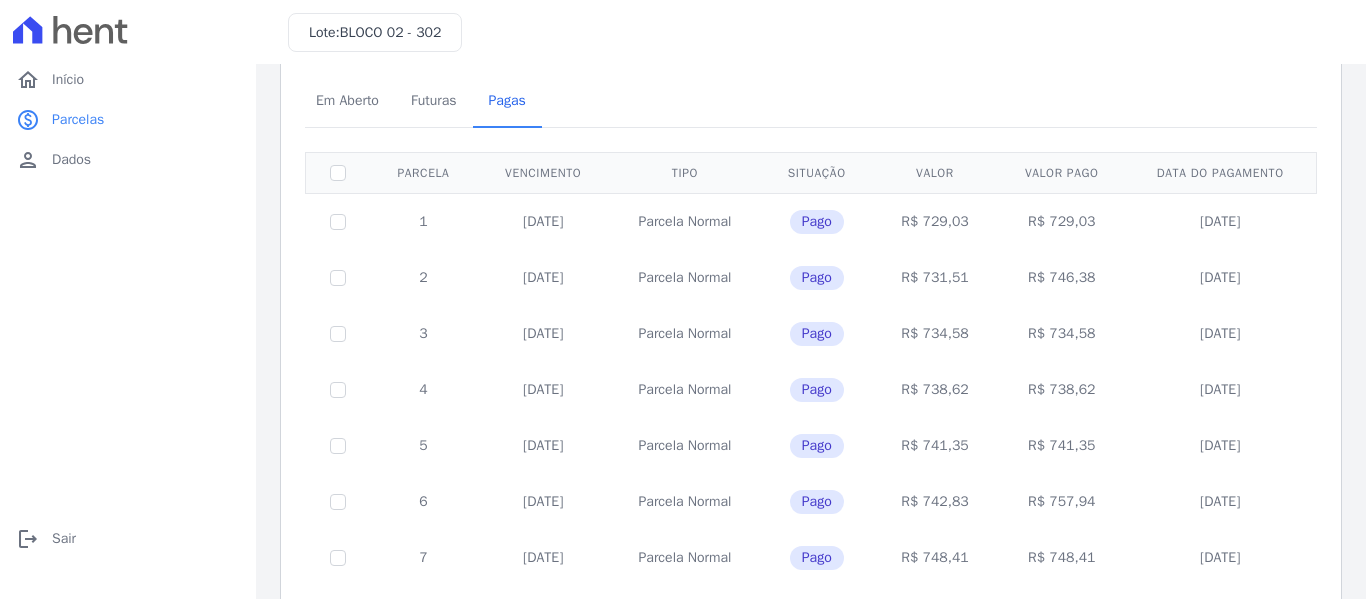 click on "20/12/2024" at bounding box center [1220, 221] 